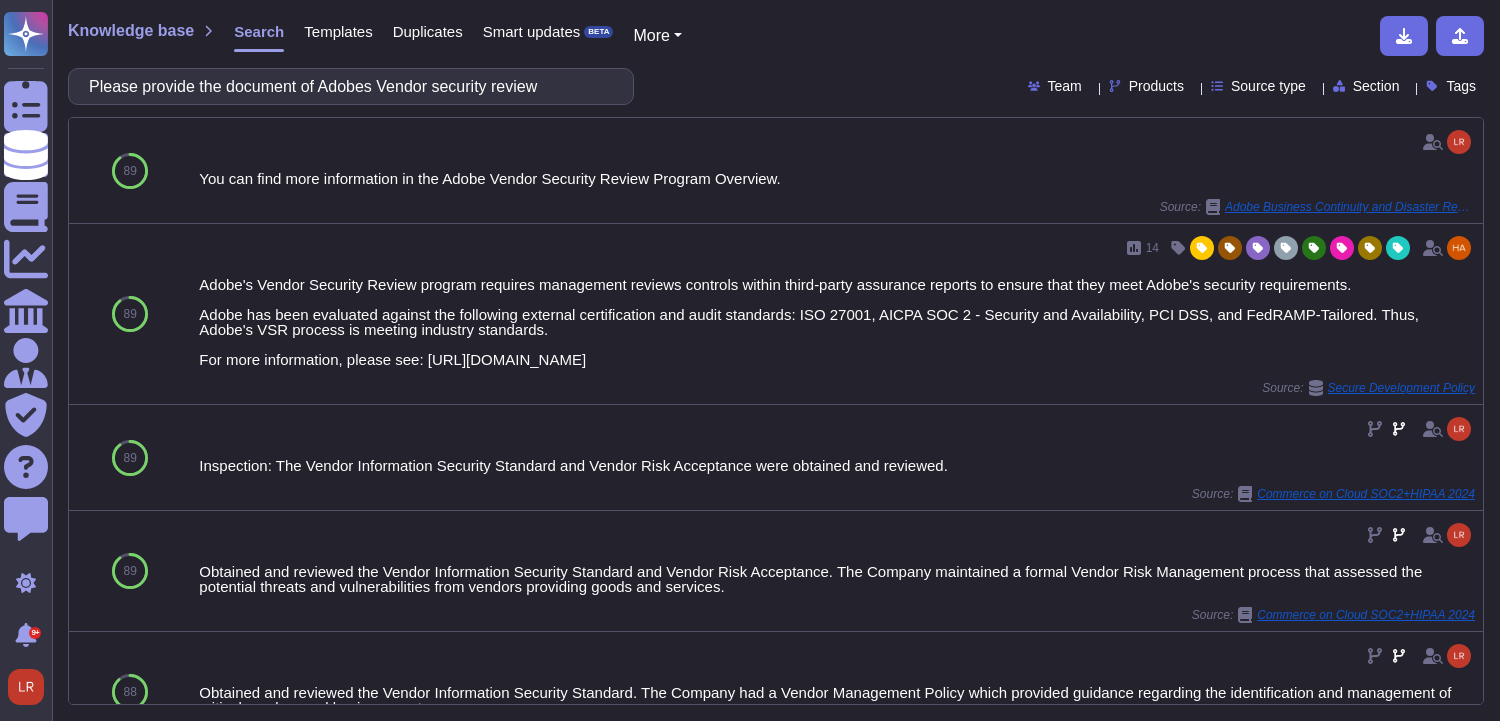 scroll, scrollTop: 0, scrollLeft: 0, axis: both 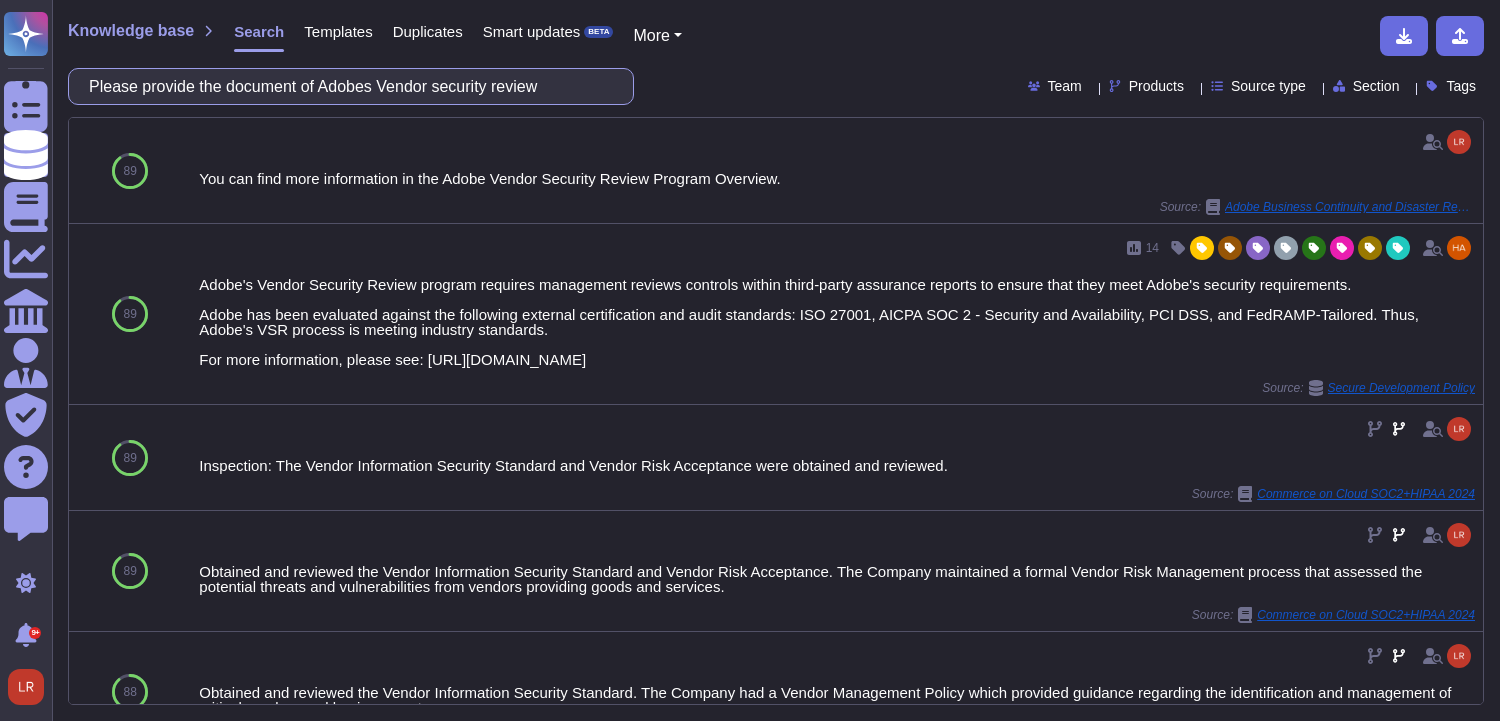 drag, startPoint x: 0, startPoint y: 0, endPoint x: -32, endPoint y: 87, distance: 92.69843 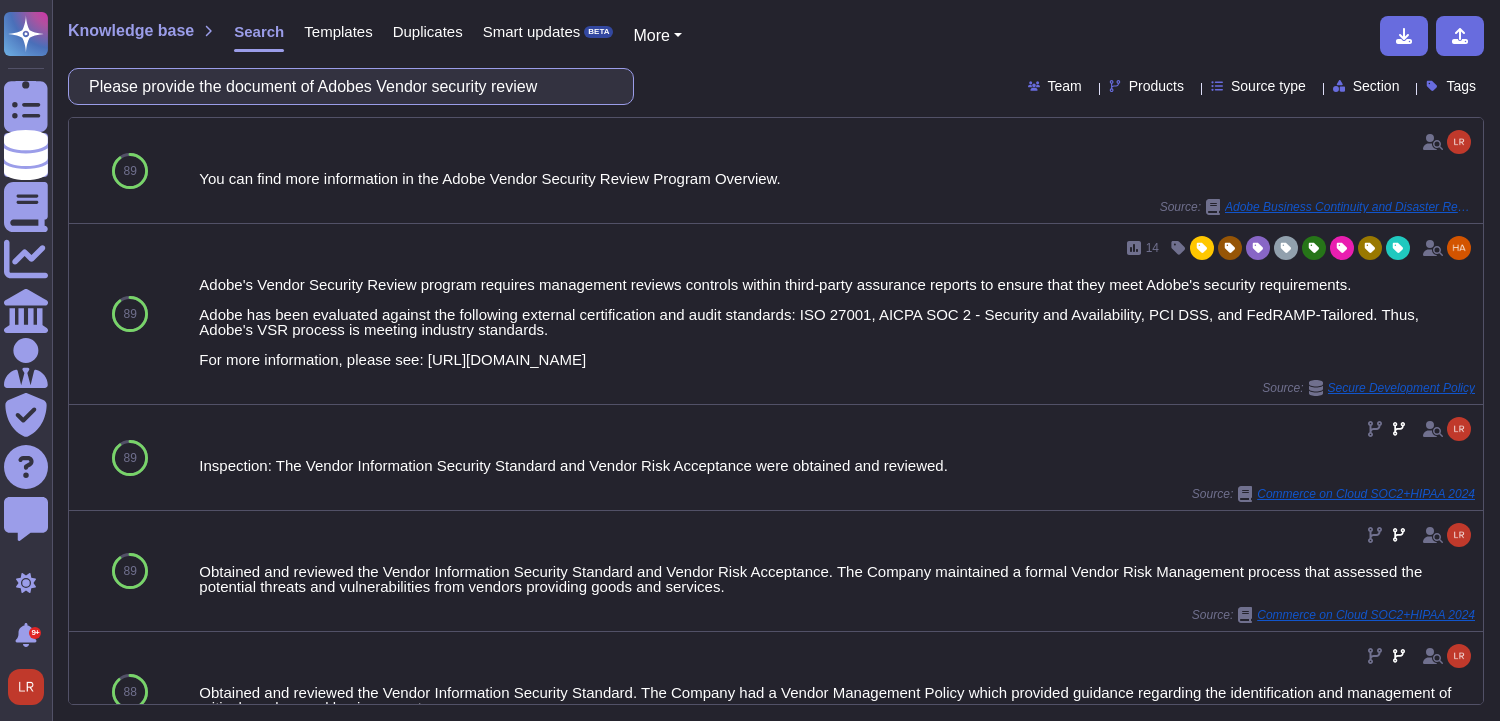 paste on "Where will data be electronically stored" 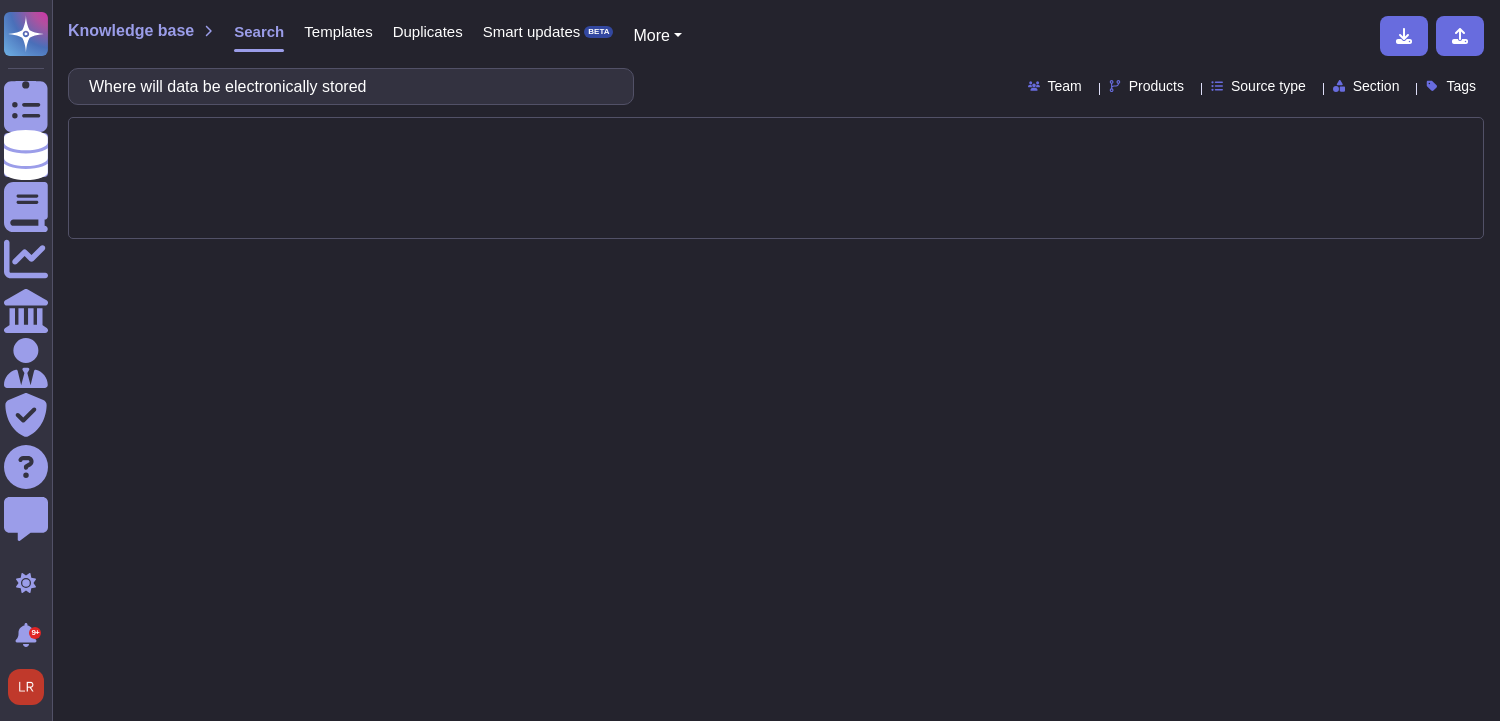 type on "Where will data be electronically stored" 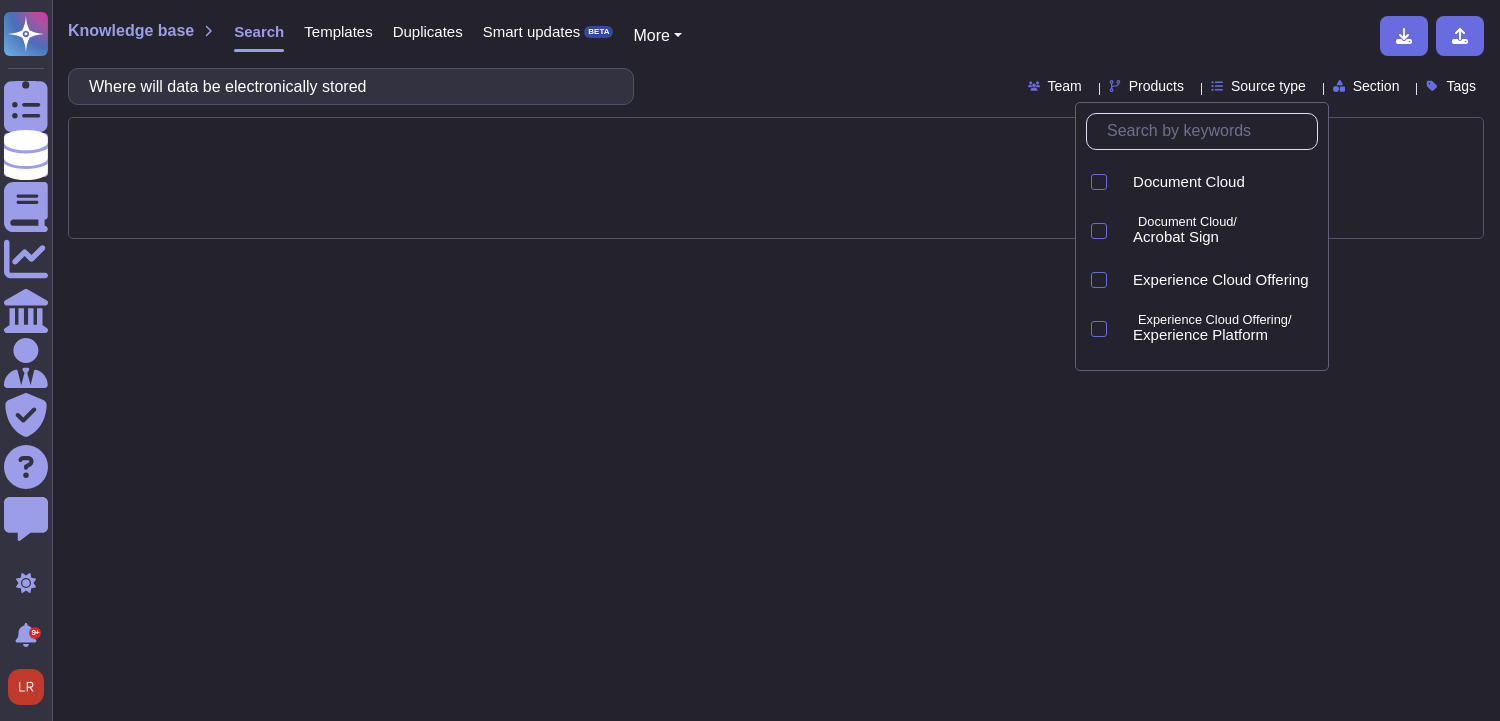 click at bounding box center (1207, 131) 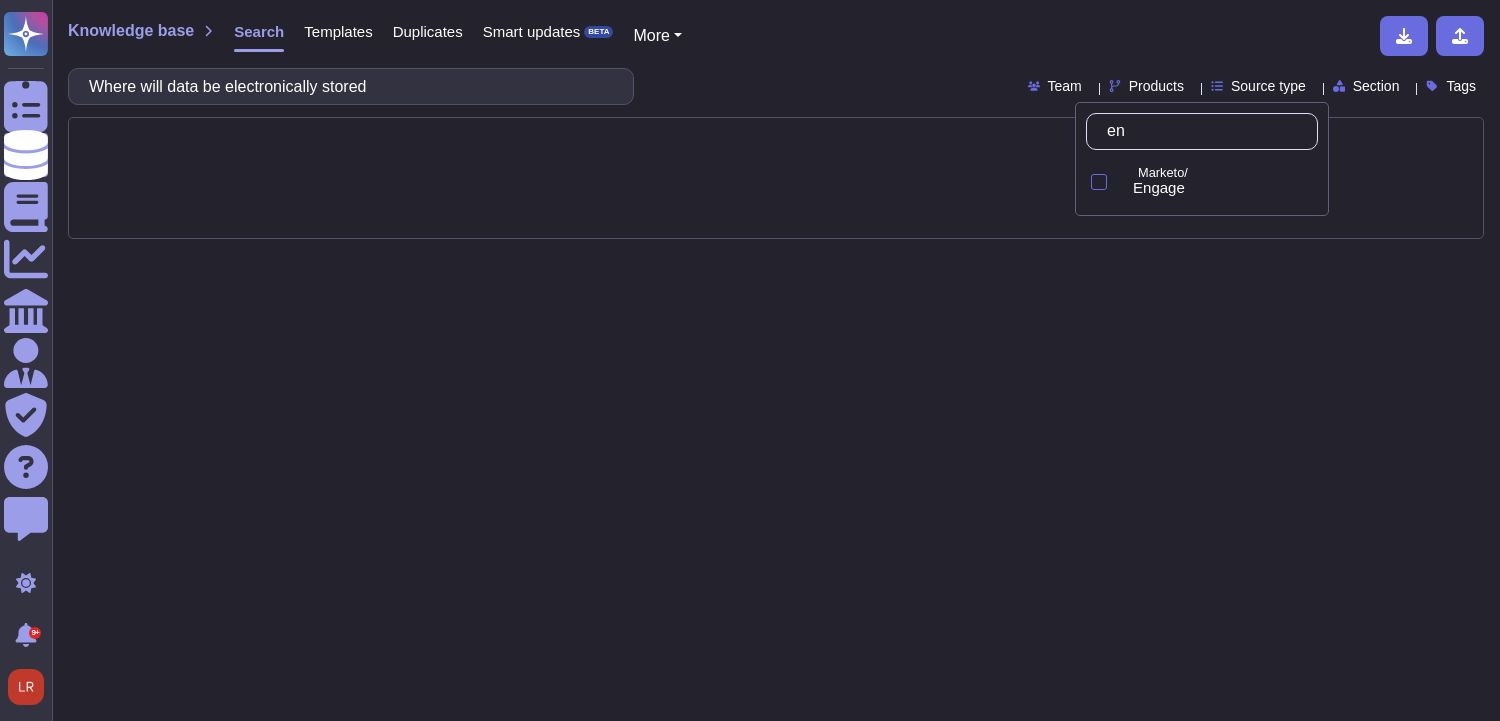 type on "eng" 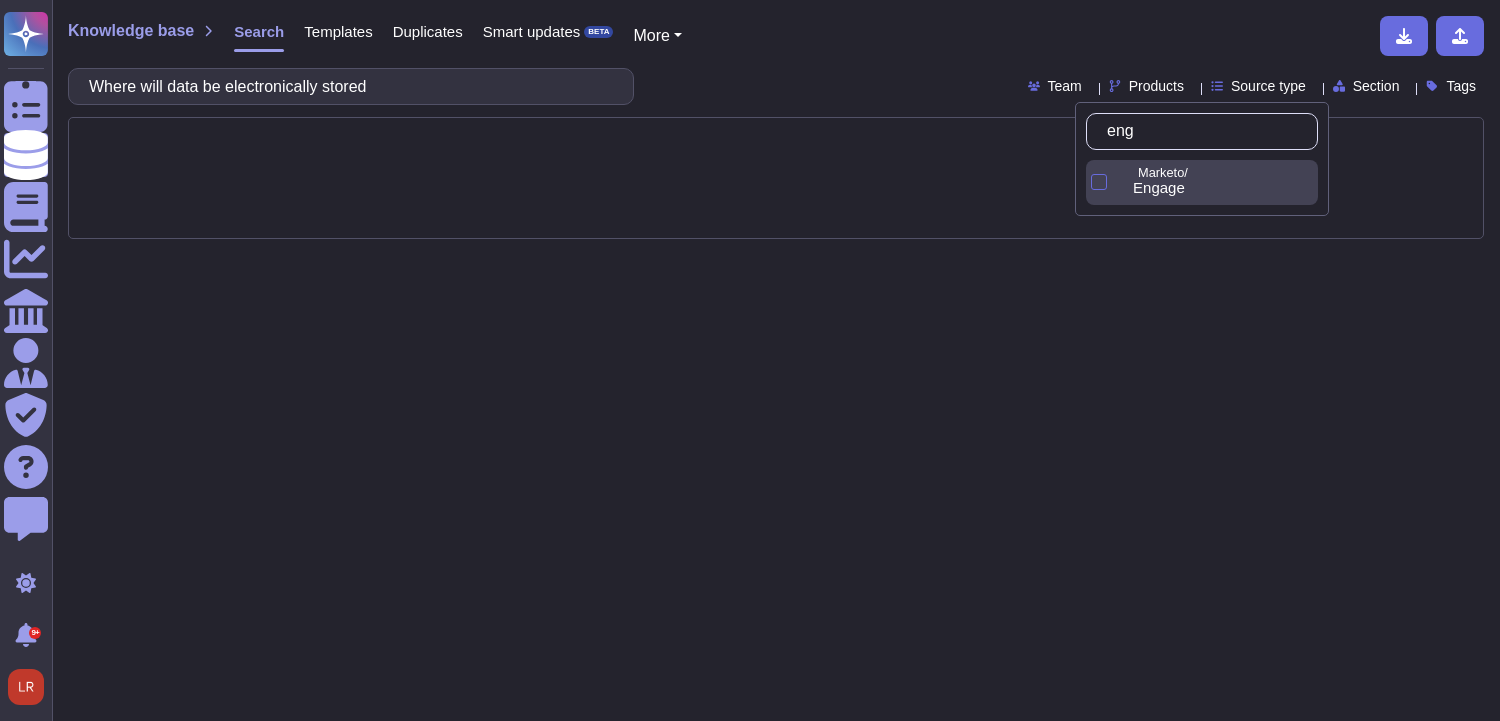 click on "Marketo/" at bounding box center (1224, 173) 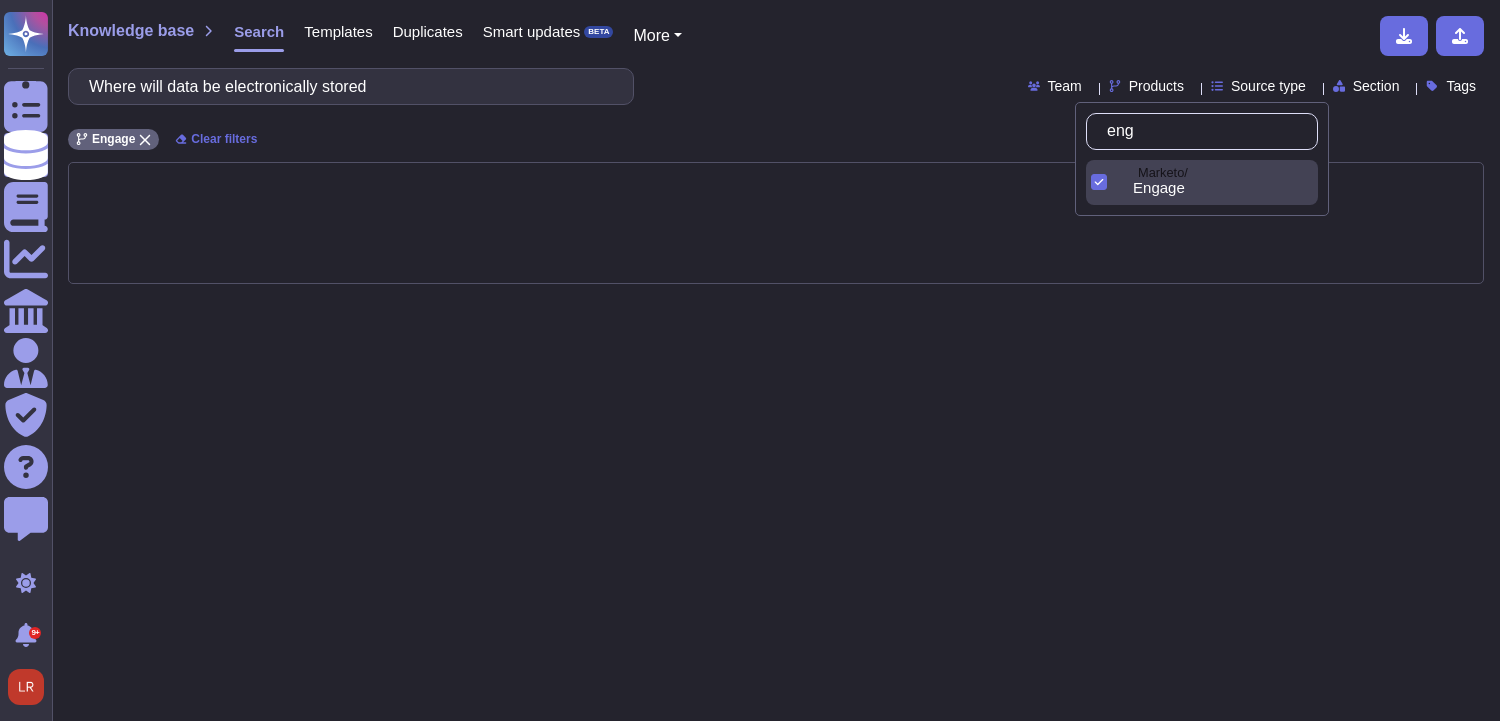 click on "Engage Clear filters" at bounding box center (776, 133) 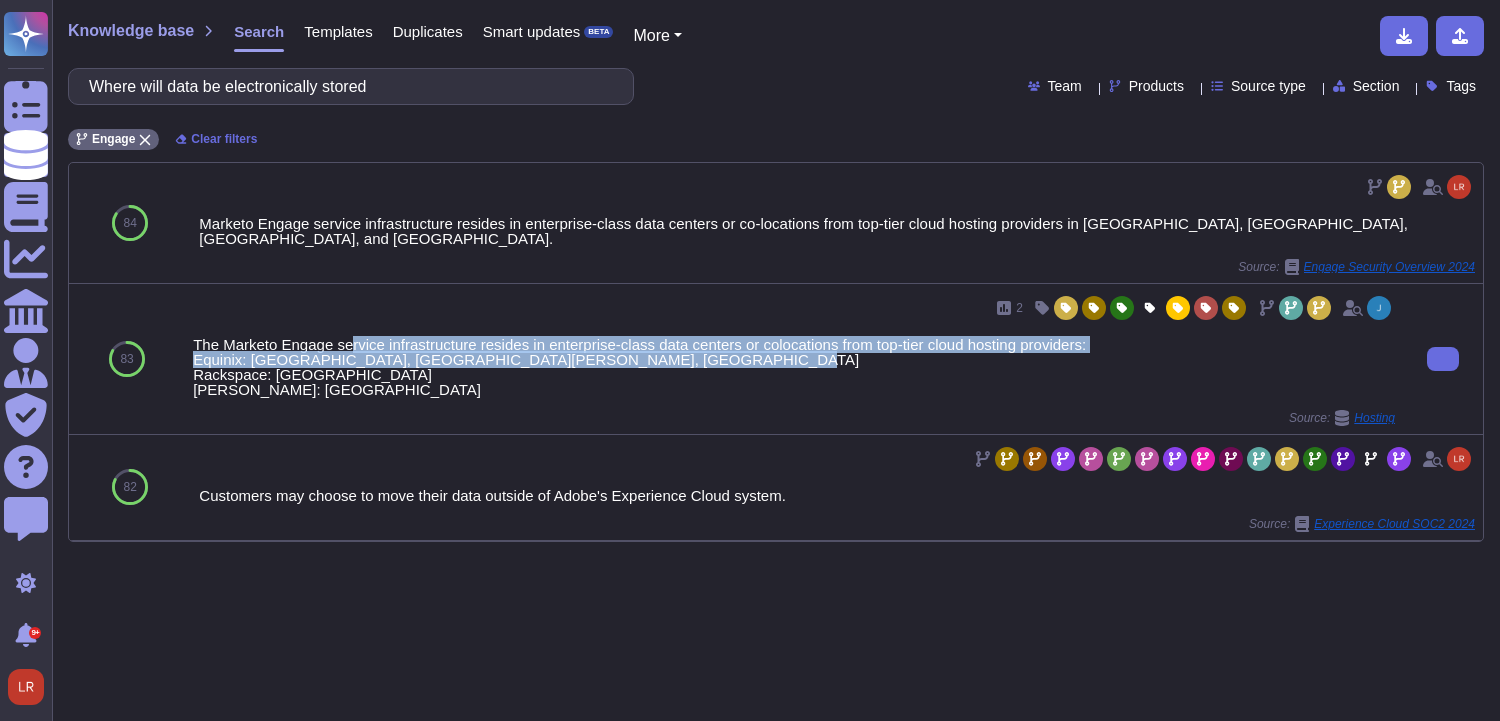 drag, startPoint x: 350, startPoint y: 344, endPoint x: 963, endPoint y: 398, distance: 615.37384 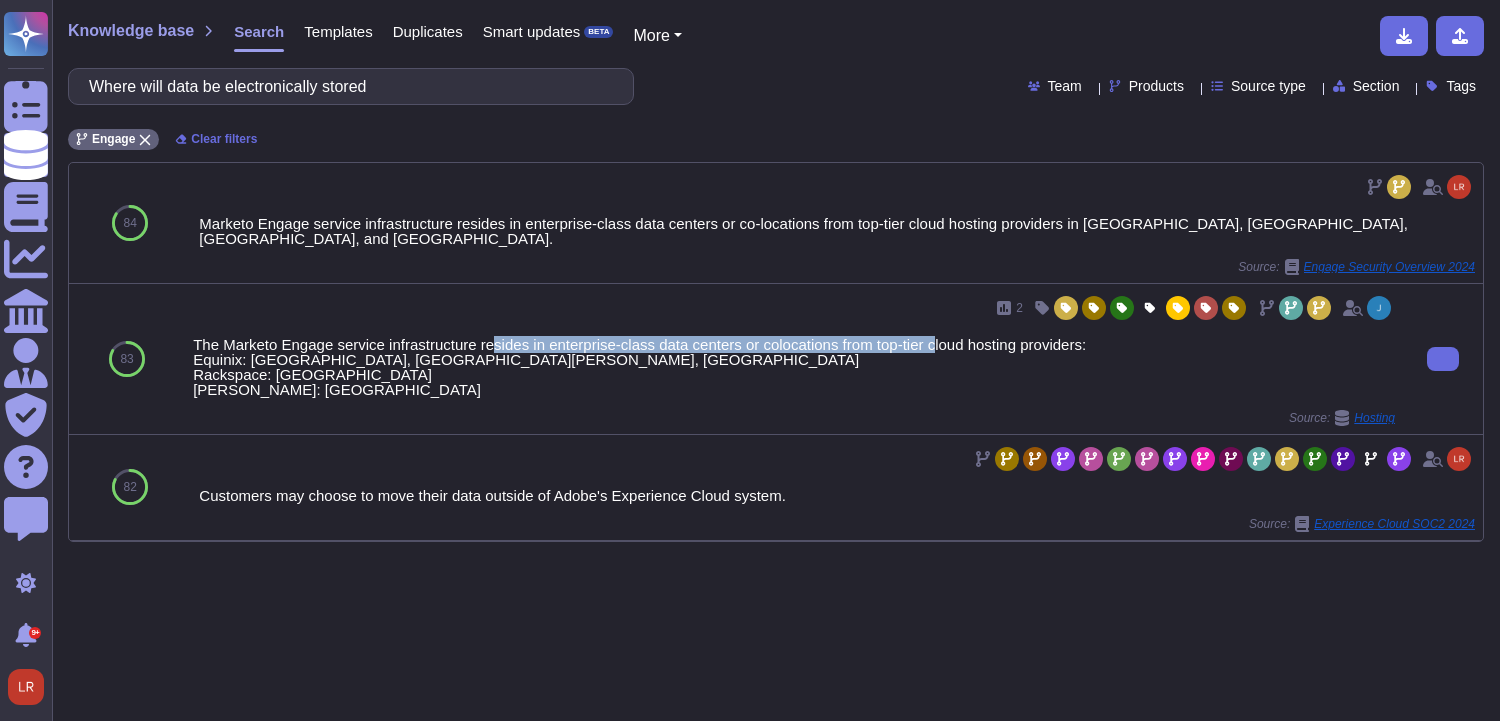 drag, startPoint x: 485, startPoint y: 346, endPoint x: 929, endPoint y: 348, distance: 444.00452 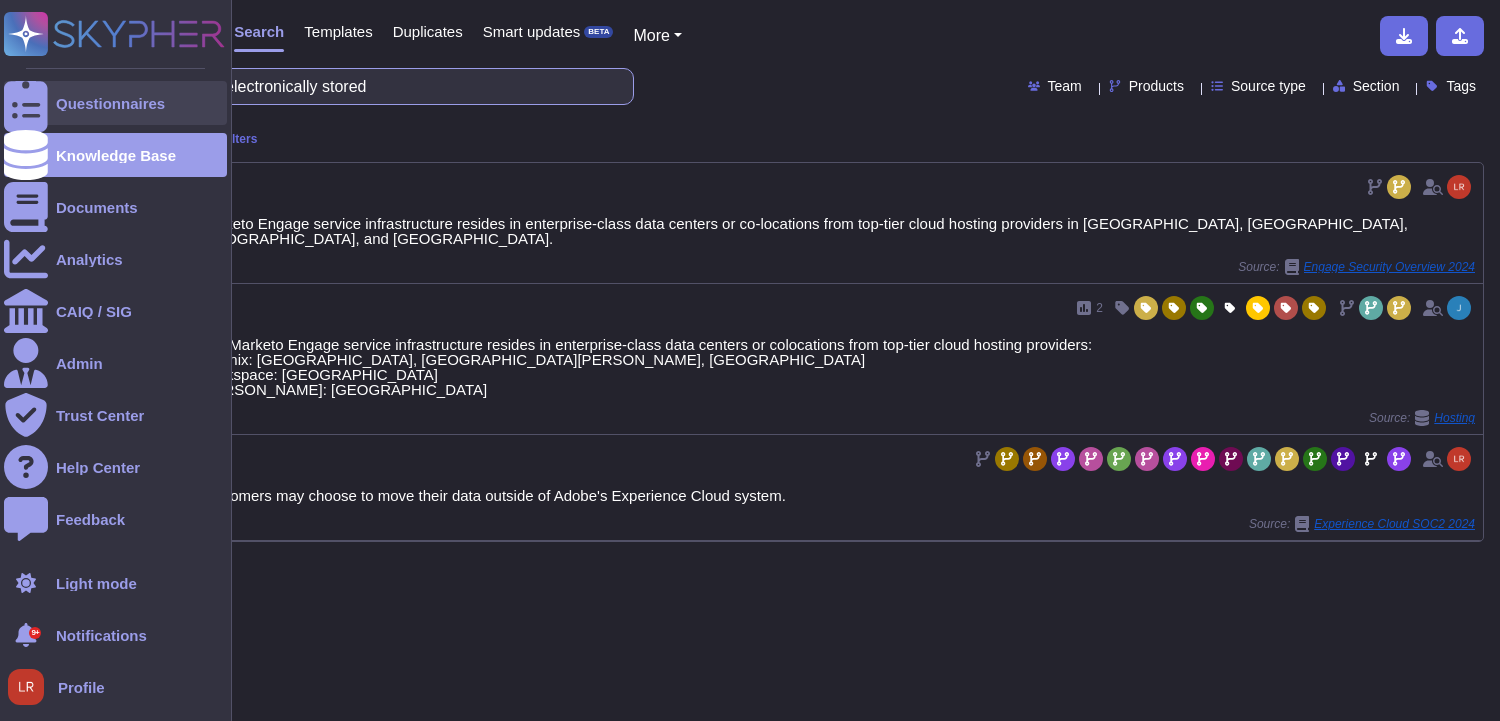 drag, startPoint x: 404, startPoint y: 93, endPoint x: 5, endPoint y: 92, distance: 399.00125 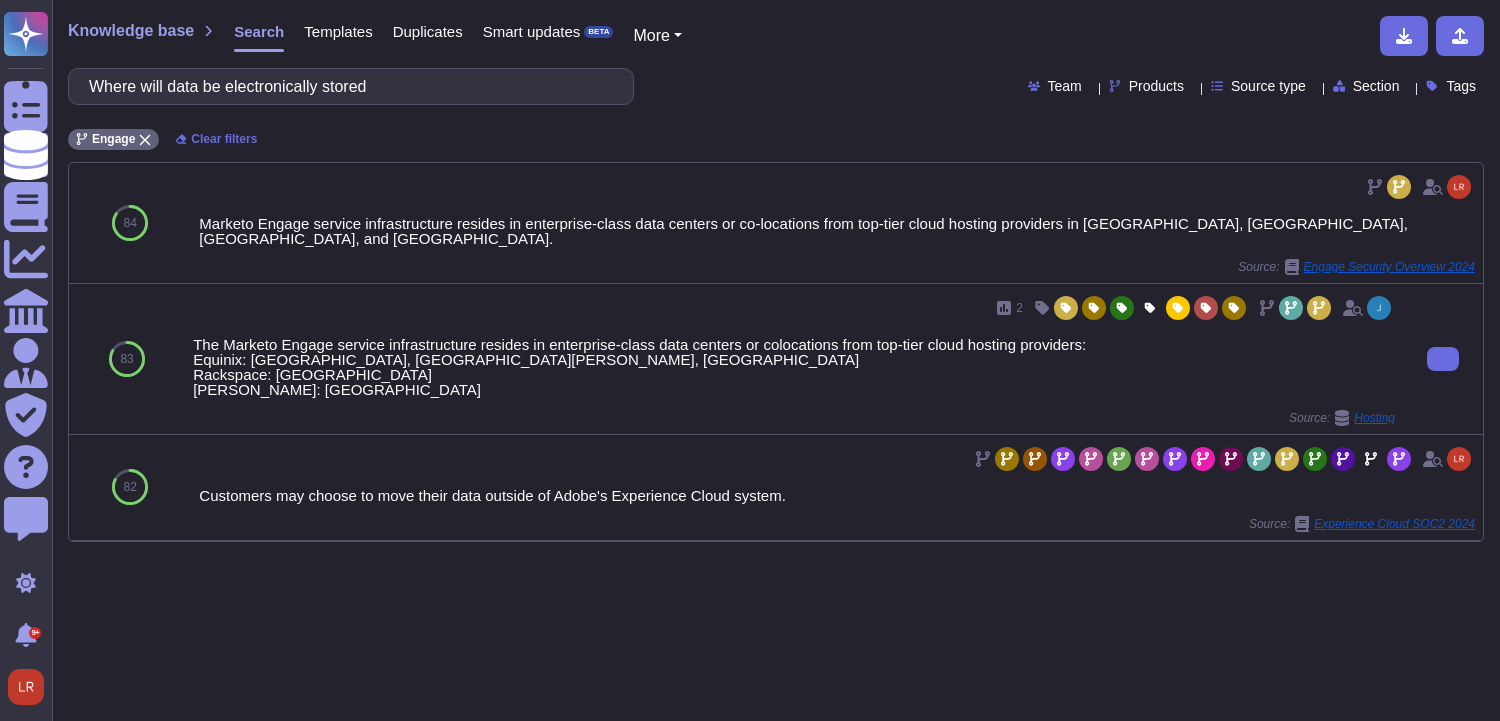 click on "The Marketo Engage service infrastructure resides in enterprise-class data centers or colocations from top-tier cloud hosting providers:
Equinix: [GEOGRAPHIC_DATA], [GEOGRAPHIC_DATA][PERSON_NAME], [GEOGRAPHIC_DATA]
Rackspace: [GEOGRAPHIC_DATA]
[PERSON_NAME]: [GEOGRAPHIC_DATA]" at bounding box center (794, 367) 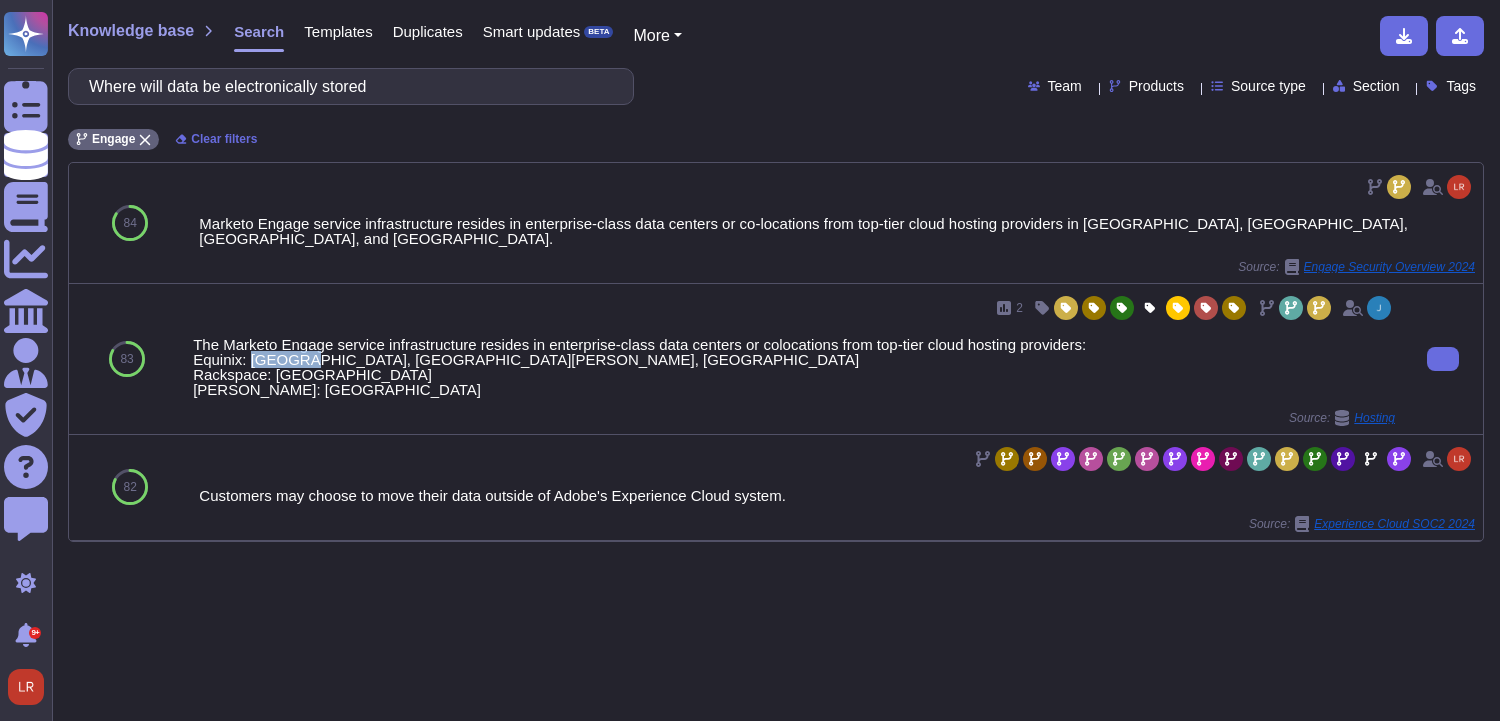 click on "The Marketo Engage service infrastructure resides in enterprise-class data centers or colocations from top-tier cloud hosting providers:
Equinix: [GEOGRAPHIC_DATA], [GEOGRAPHIC_DATA][PERSON_NAME], [GEOGRAPHIC_DATA]
Rackspace: [GEOGRAPHIC_DATA]
[PERSON_NAME]: [GEOGRAPHIC_DATA]" at bounding box center [794, 367] 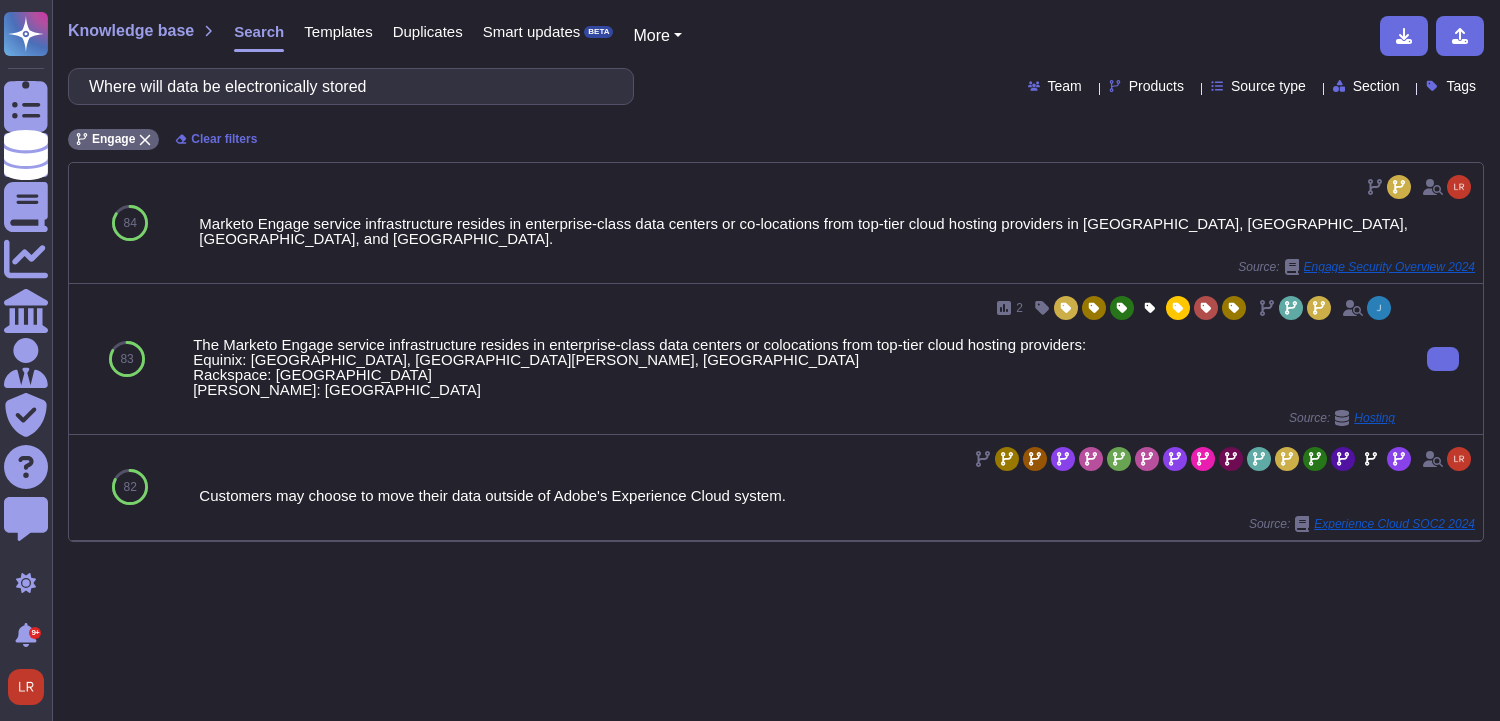 click on "The Marketo Engage service infrastructure resides in enterprise-class data centers or colocations from top-tier cloud hosting providers:
Equinix: [GEOGRAPHIC_DATA], [GEOGRAPHIC_DATA][PERSON_NAME], [GEOGRAPHIC_DATA]
Rackspace: [GEOGRAPHIC_DATA]
[PERSON_NAME]: [GEOGRAPHIC_DATA]" at bounding box center [794, 367] 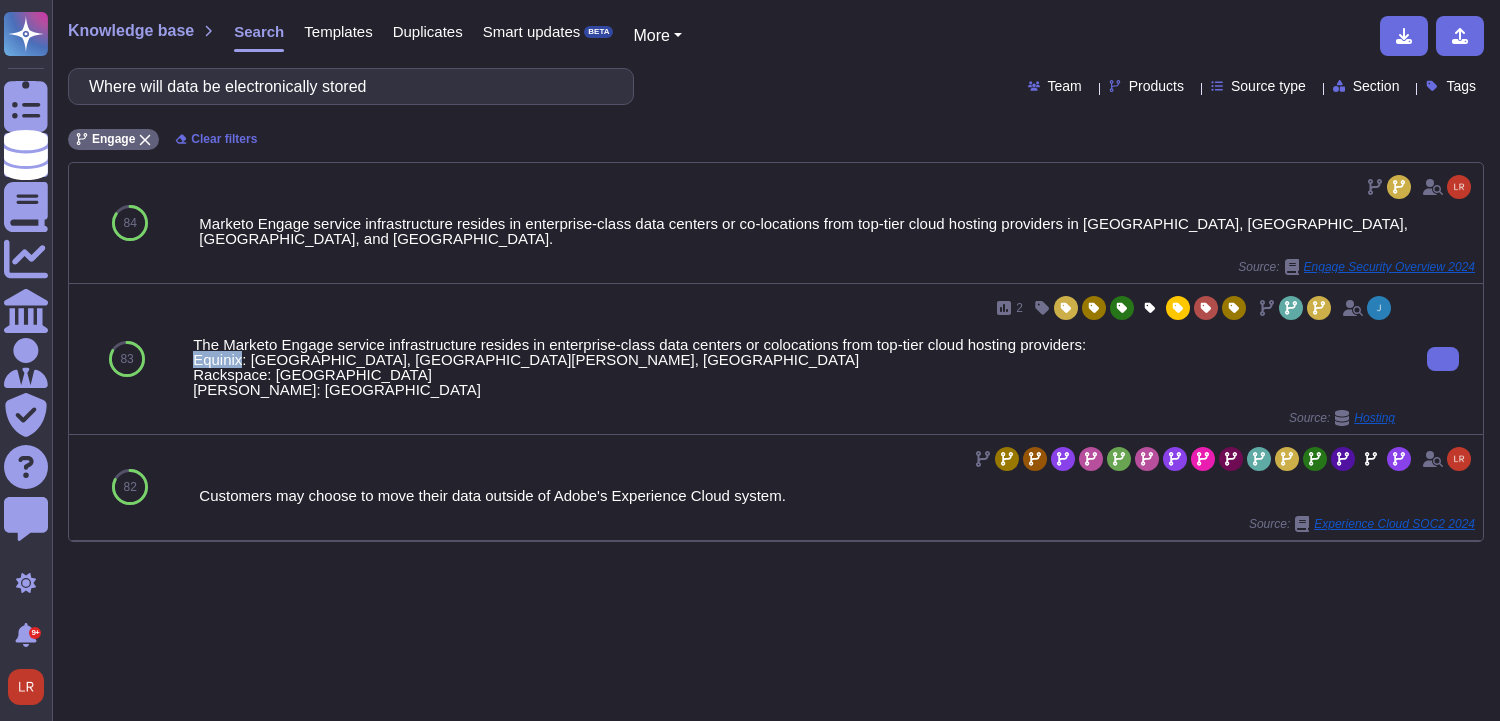 click on "The Marketo Engage service infrastructure resides in enterprise-class data centers or colocations from top-tier cloud hosting providers:
Equinix: [GEOGRAPHIC_DATA], [GEOGRAPHIC_DATA][PERSON_NAME], [GEOGRAPHIC_DATA]
Rackspace: [GEOGRAPHIC_DATA]
[PERSON_NAME]: [GEOGRAPHIC_DATA]" at bounding box center [794, 367] 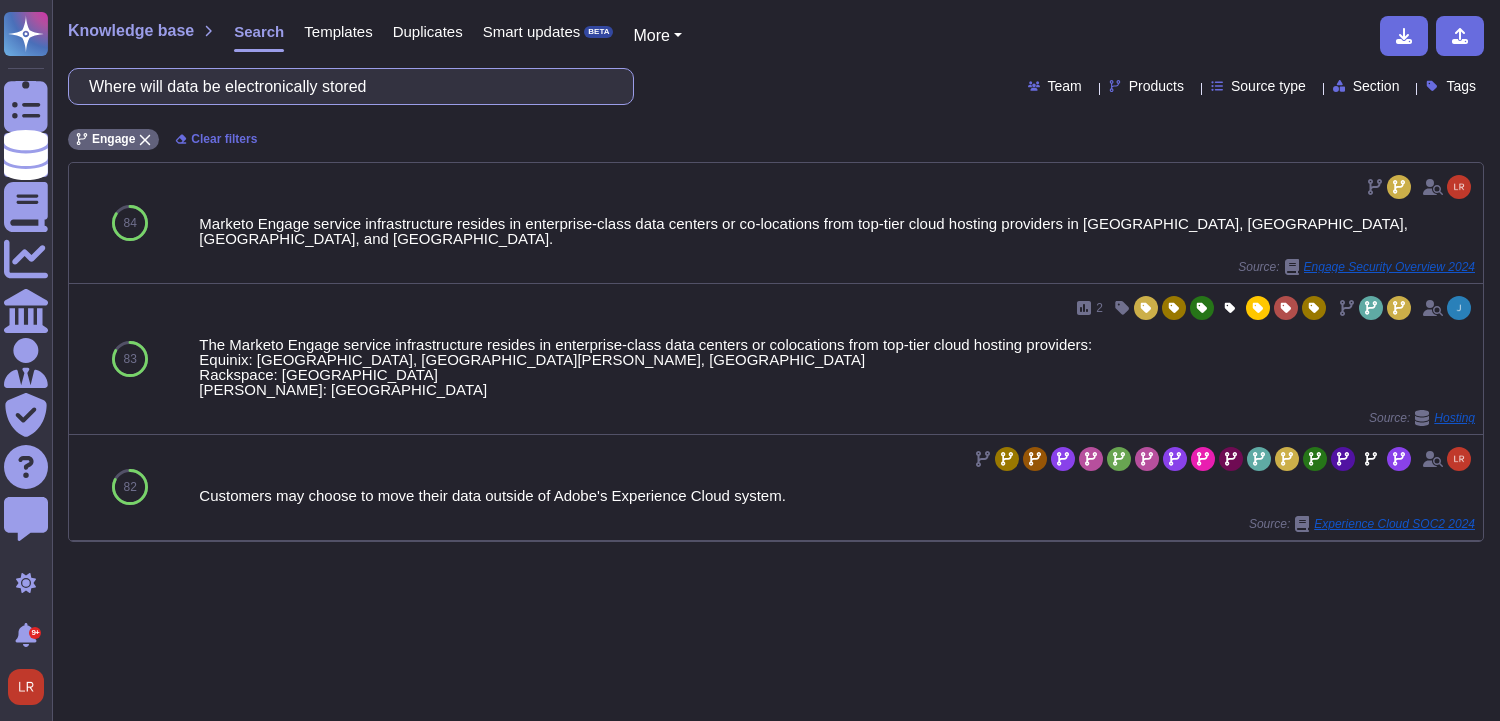 drag, startPoint x: 471, startPoint y: 88, endPoint x: -137, endPoint y: 83, distance: 608.02057 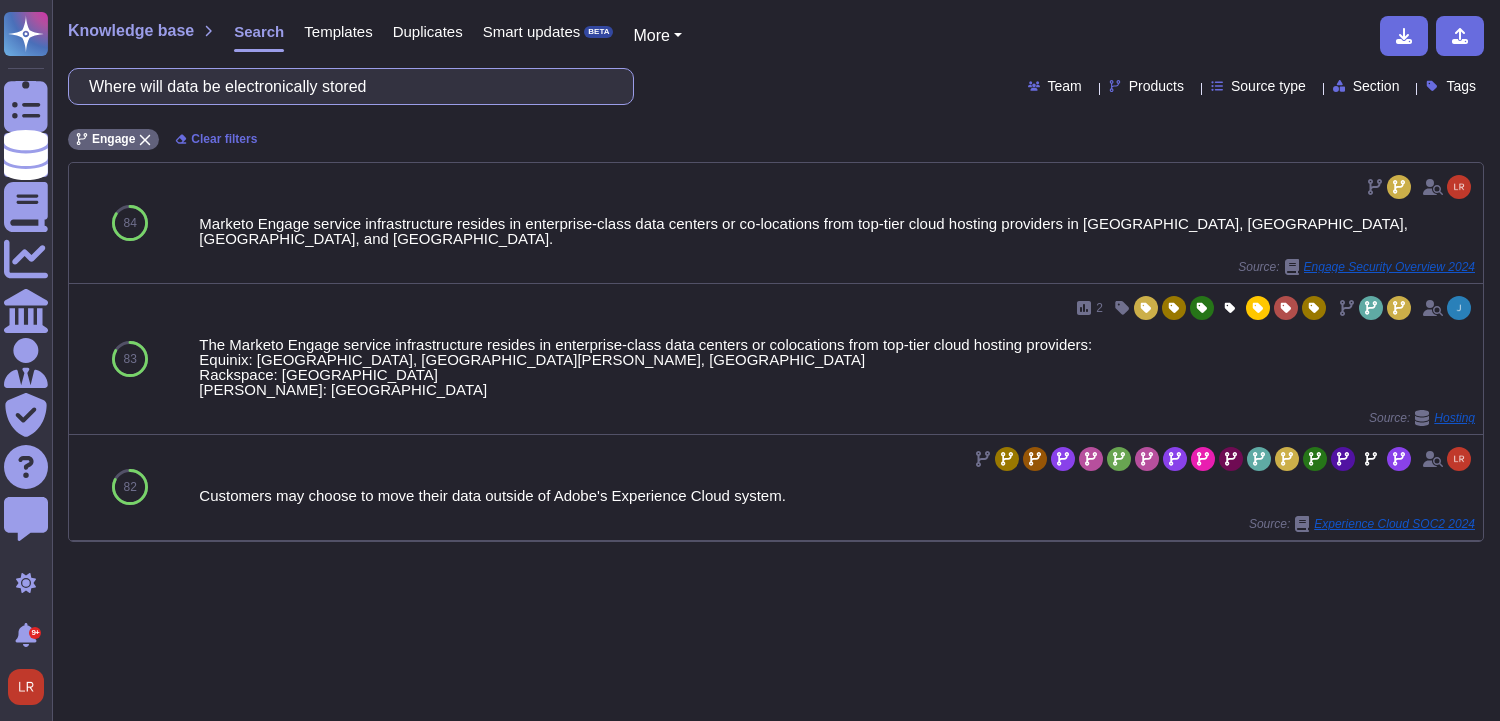 paste on "ill Sunbelt Rentals data be retained following the expiration or termination of contract" 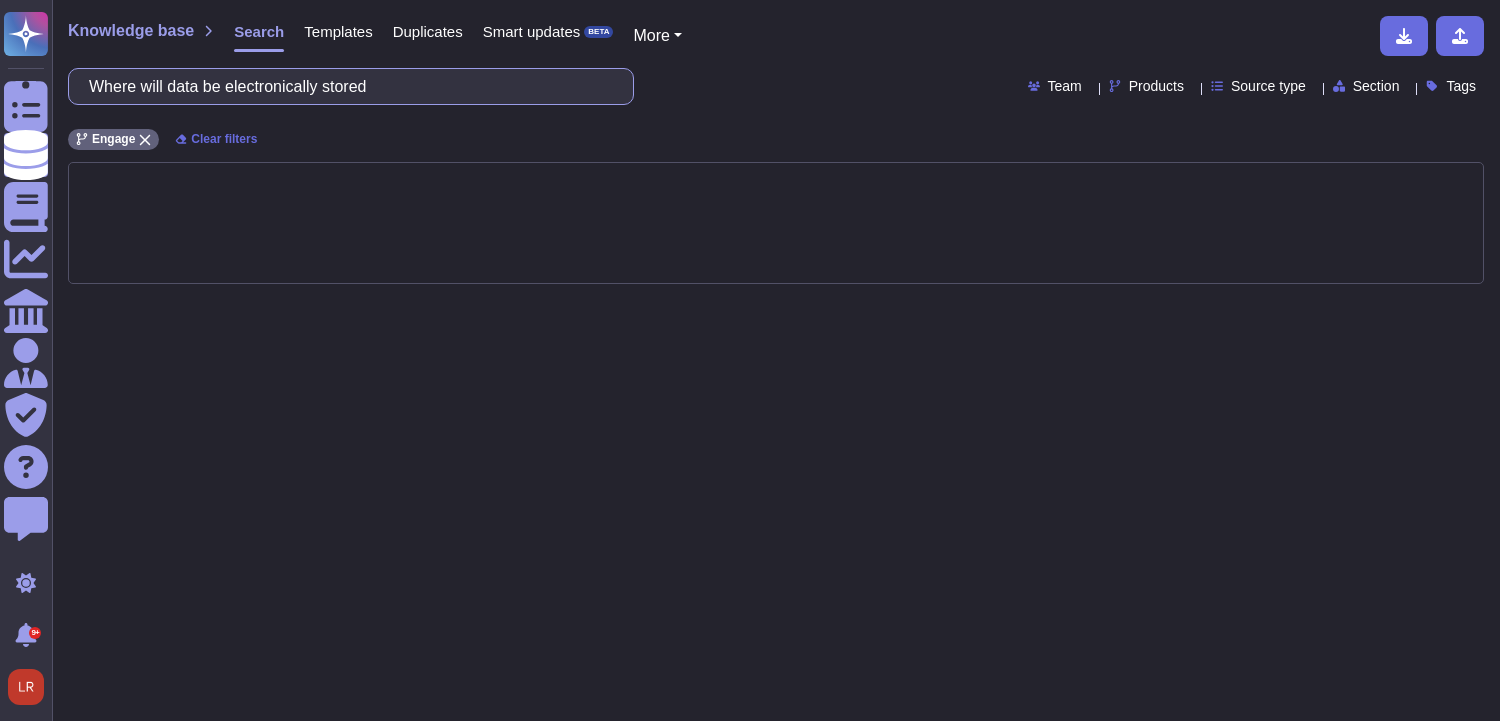 scroll, scrollTop: 0, scrollLeft: 119, axis: horizontal 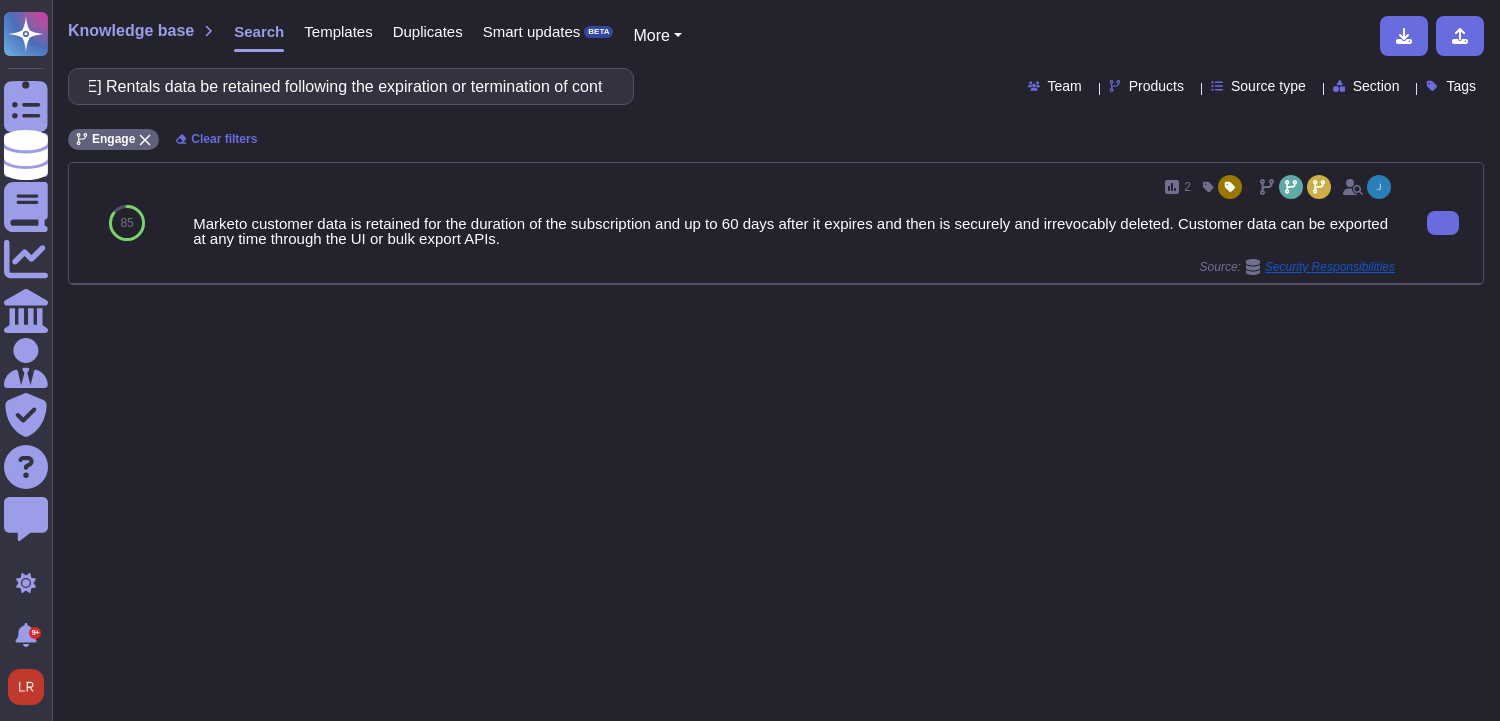 type on "[PERSON_NAME] Rentals data be retained following the expiration or termination of contract" 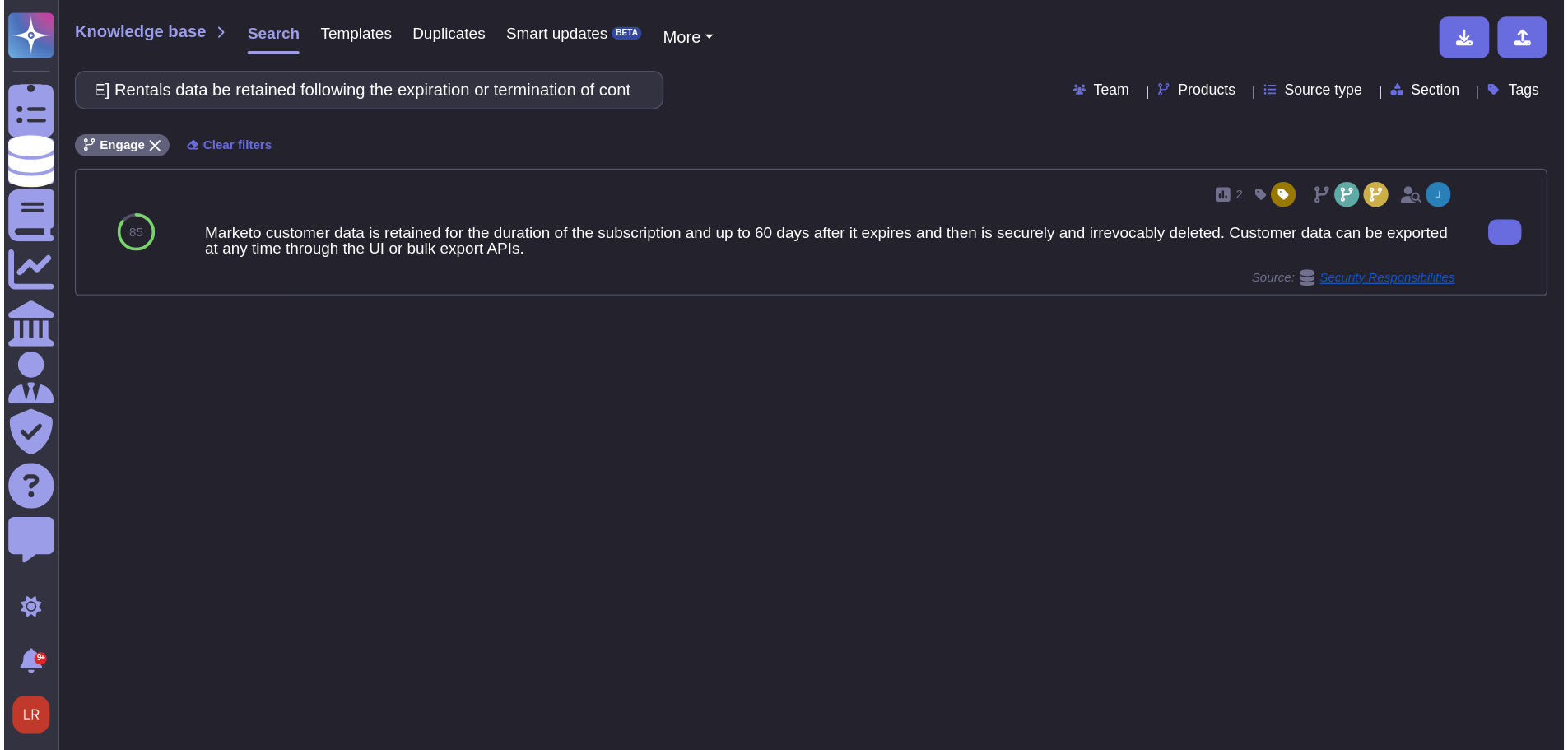 scroll, scrollTop: 0, scrollLeft: 0, axis: both 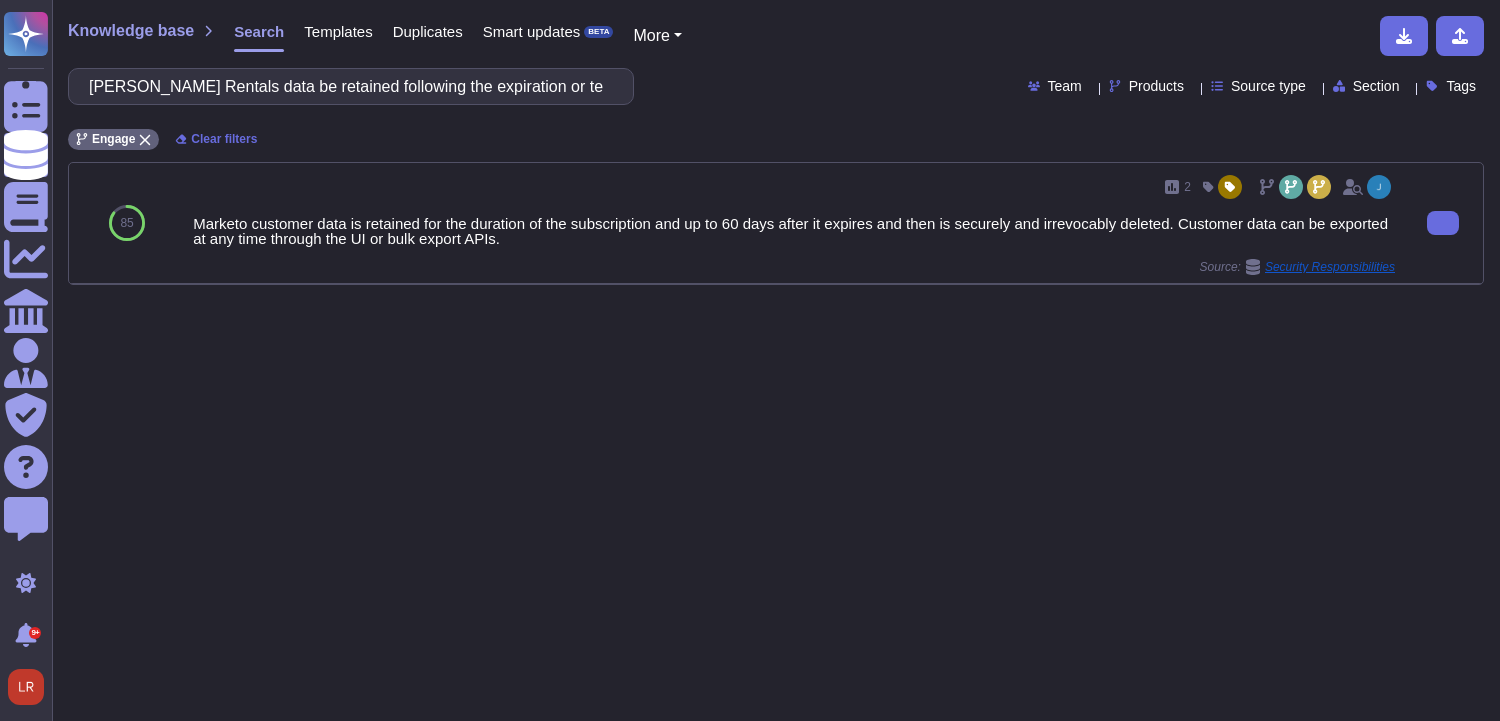 click on "Marketo customer data is retained for the duration of the subscription and up to 60 days after it expires and then is securely and irrevocably deleted.  Customer data can be exported at any time through the UI or bulk export APIs." at bounding box center (794, 231) 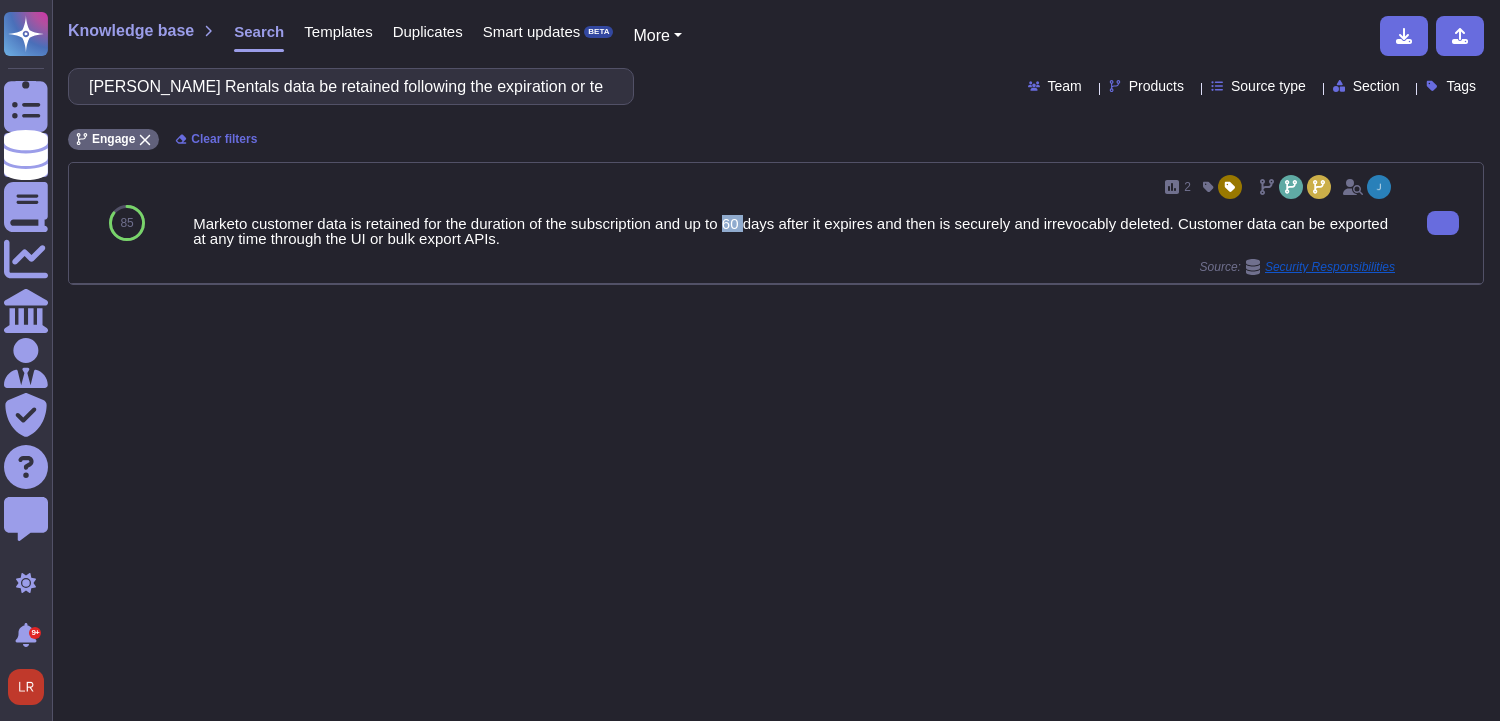 click on "Marketo customer data is retained for the duration of the subscription and up to 60 days after it expires and then is securely and irrevocably deleted.  Customer data can be exported at any time through the UI or bulk export APIs." at bounding box center [794, 231] 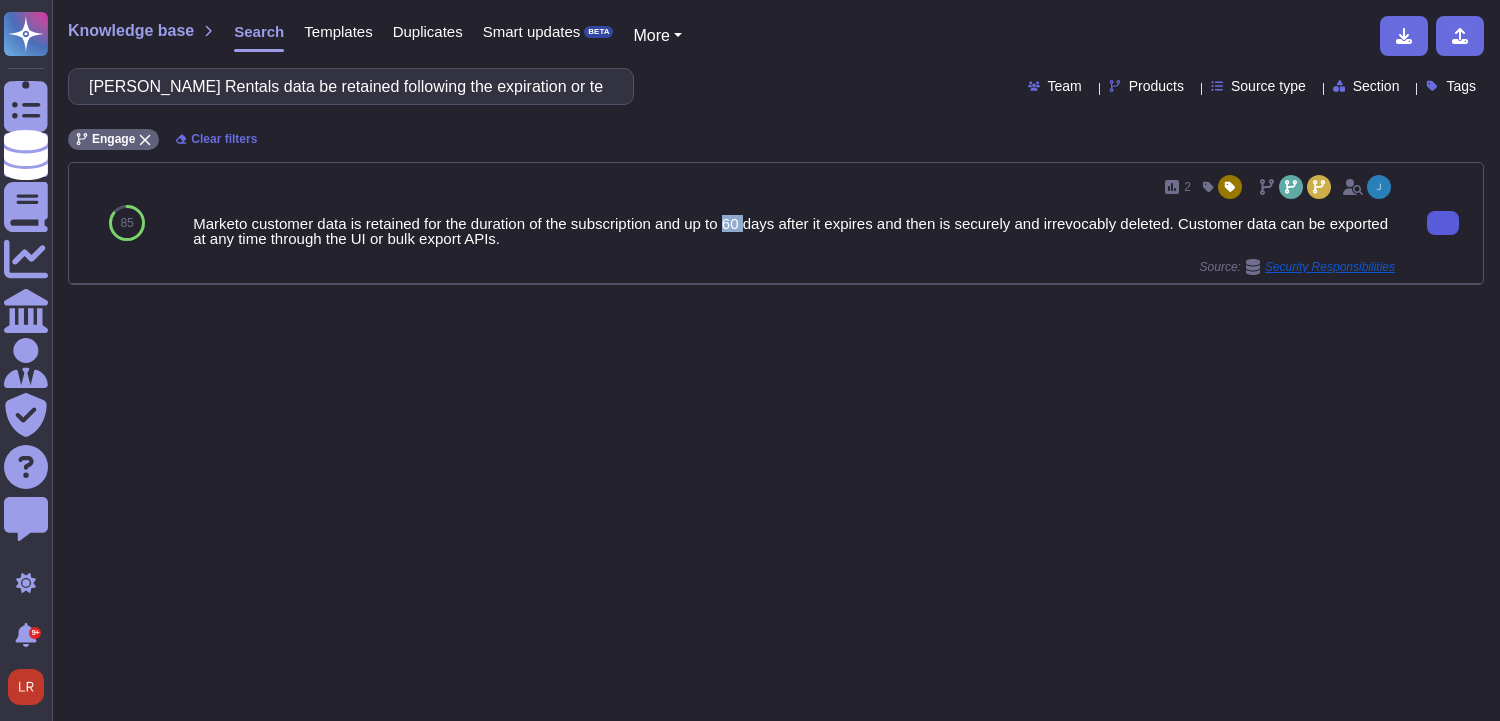 click 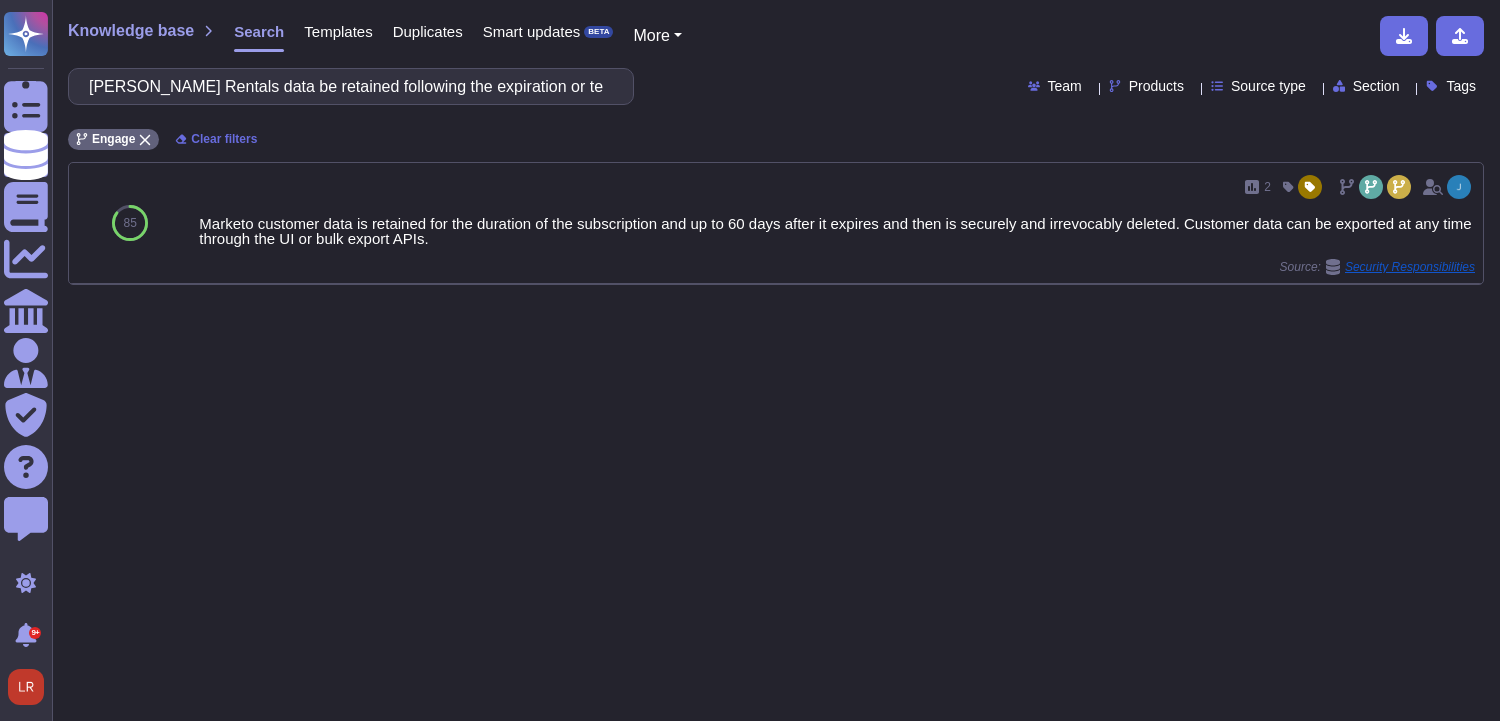 click on "Knowledge base Search Templates Duplicates Smart updates BETA More Will Sunbelt Rentals data be retained following the expiration or termination of contract Team Products Source type Section Tags Engage Clear filters 85 2 Marketo customer data is retained for the duration of the subscription and up to 60 days after it expires and then is securely and irrevocably deleted.  Customer data can be exported at any time through the UI or bulk export APIs. Source: Security Responsibilities" at bounding box center (776, 360) 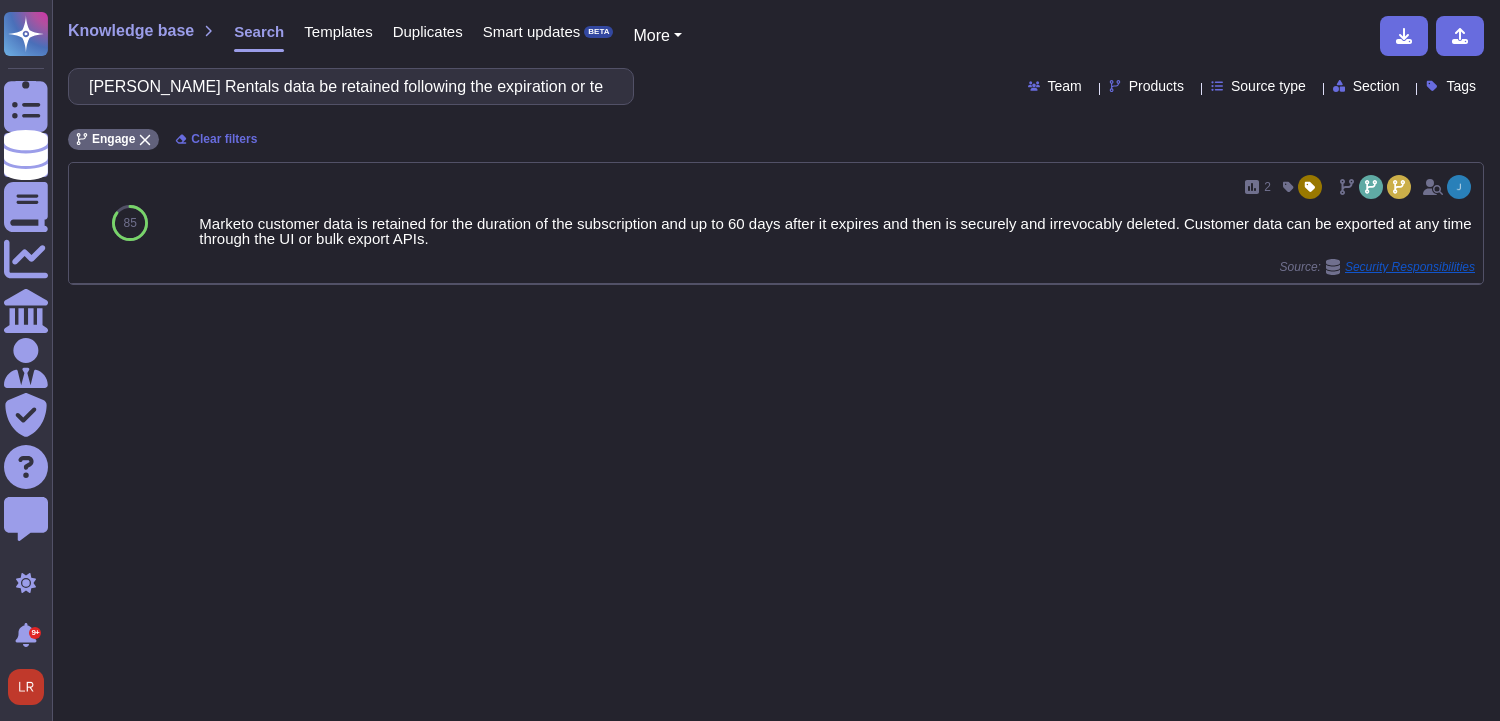 drag, startPoint x: 611, startPoint y: 429, endPoint x: 619, endPoint y: 436, distance: 10.630146 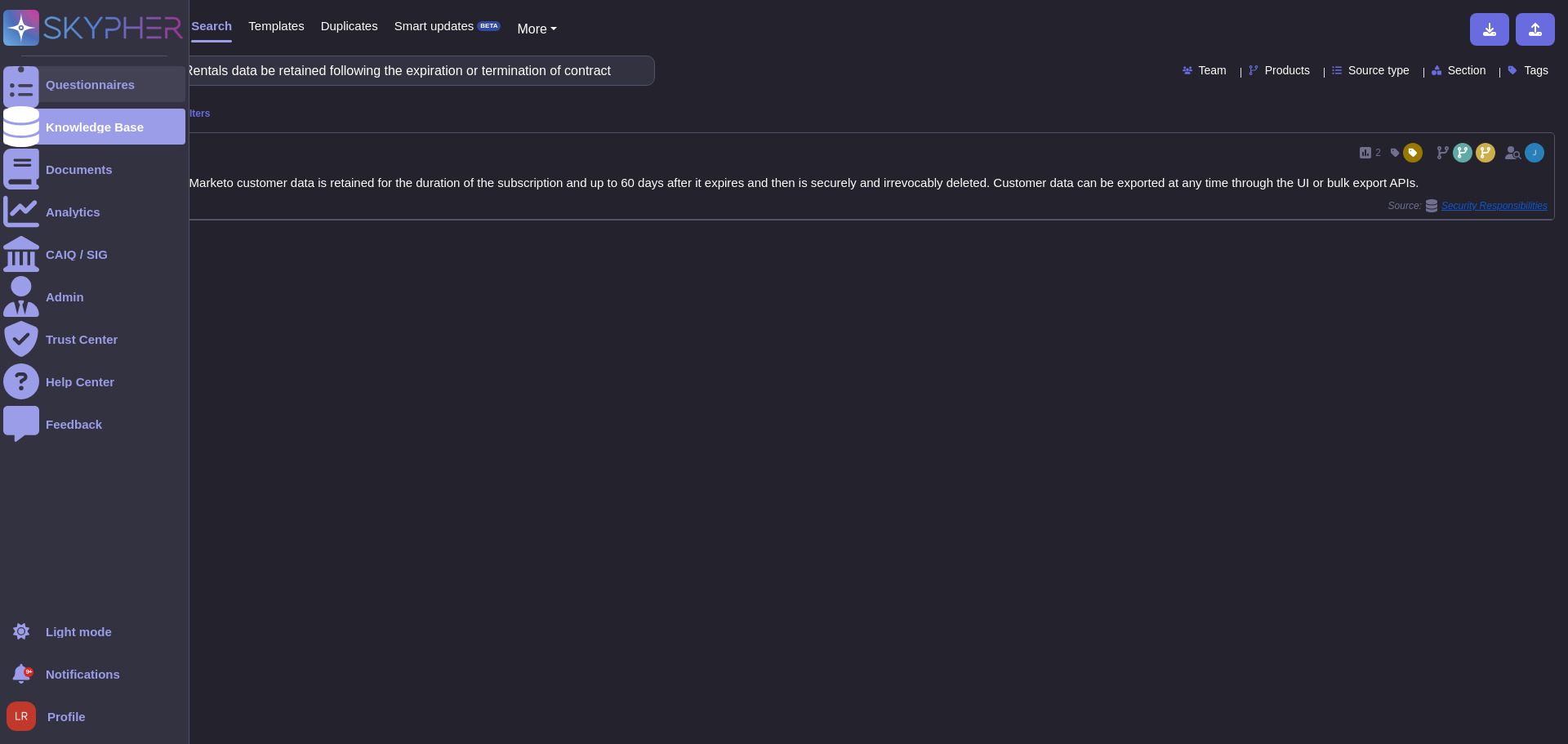 click at bounding box center (21, 84) 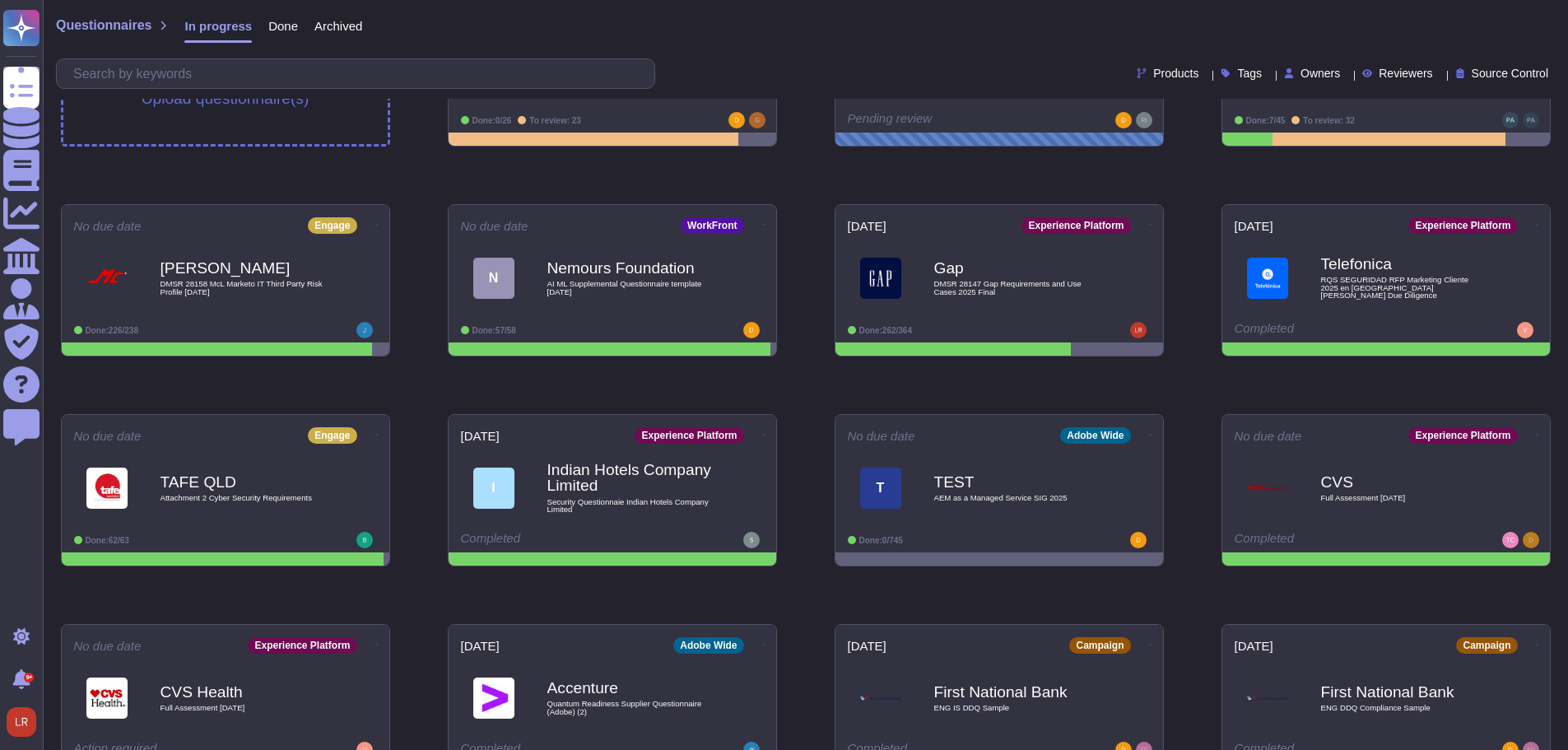 scroll, scrollTop: 0, scrollLeft: 0, axis: both 